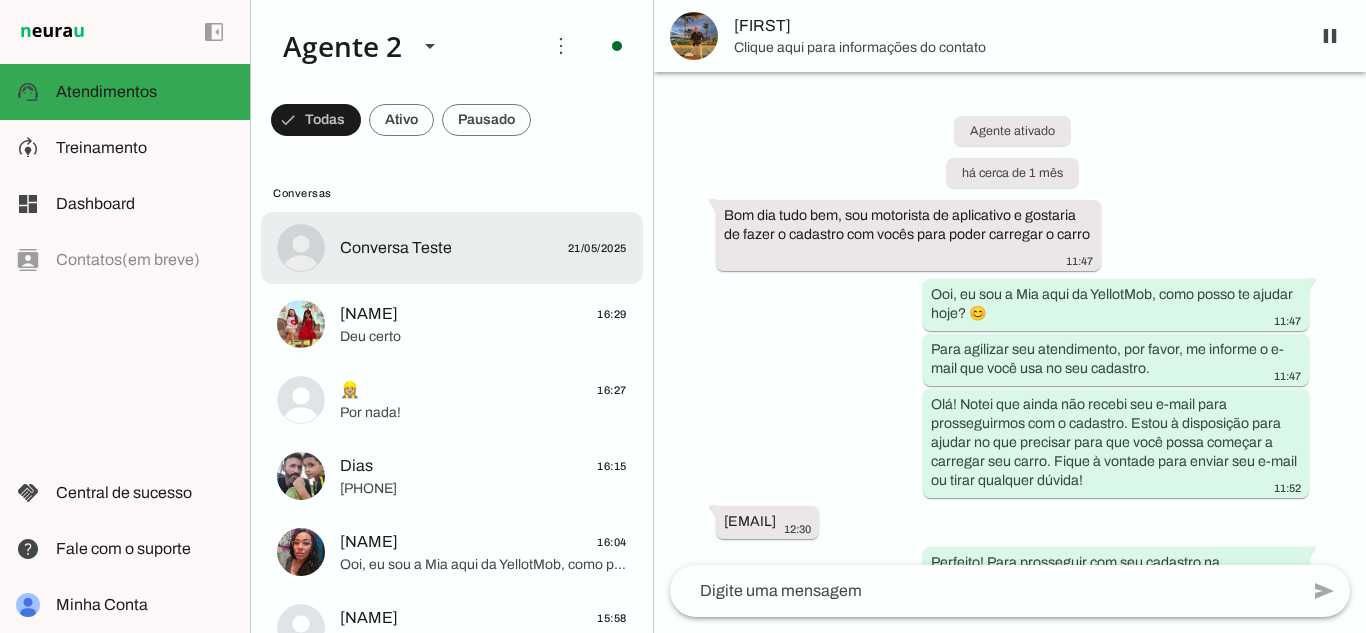 scroll, scrollTop: 0, scrollLeft: 0, axis: both 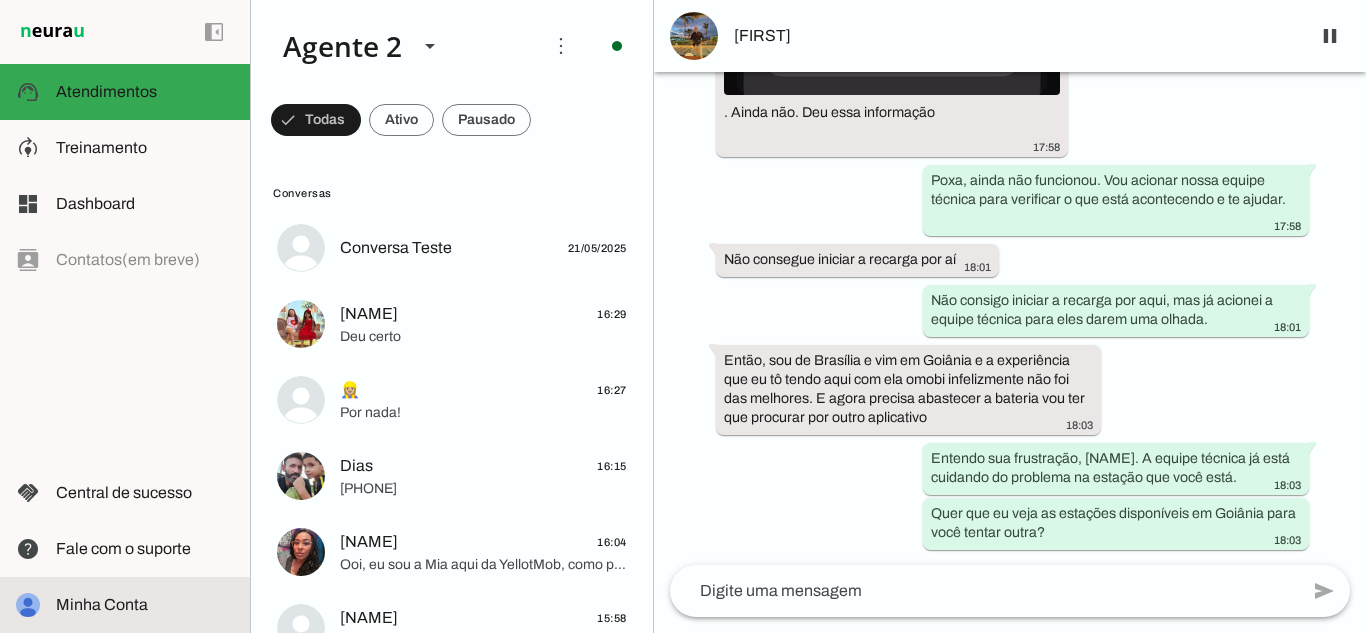click on "Minha Conta" 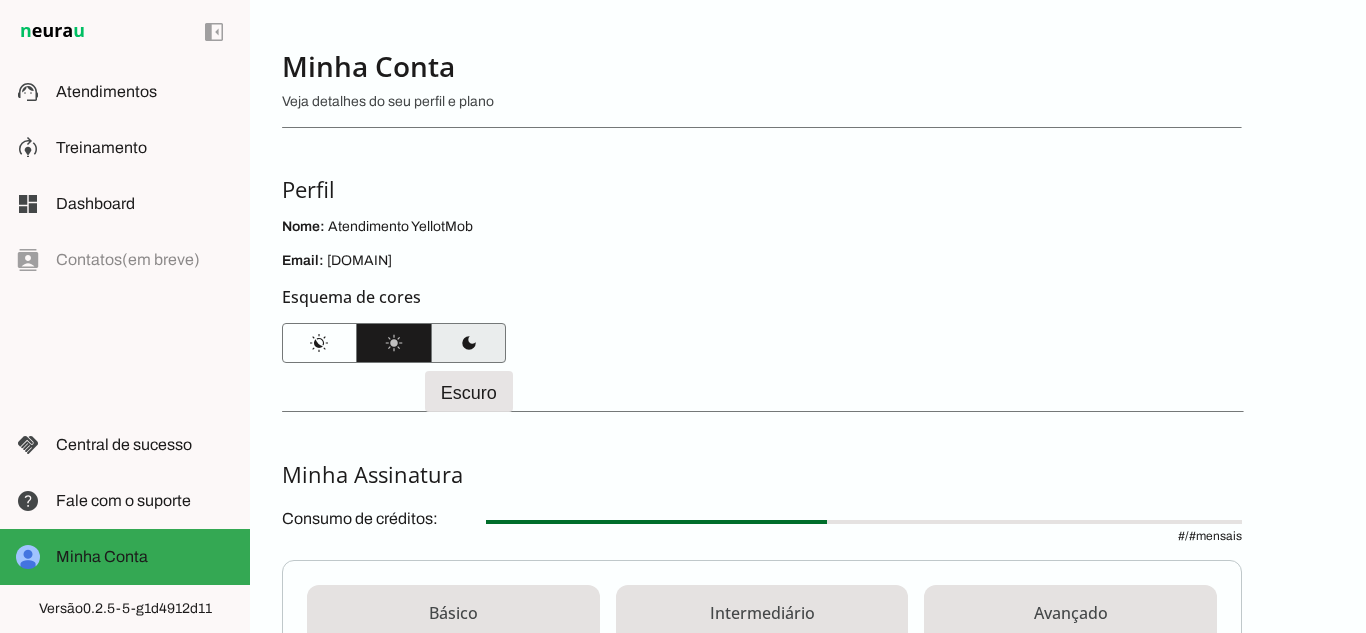 click at bounding box center [468, 343] 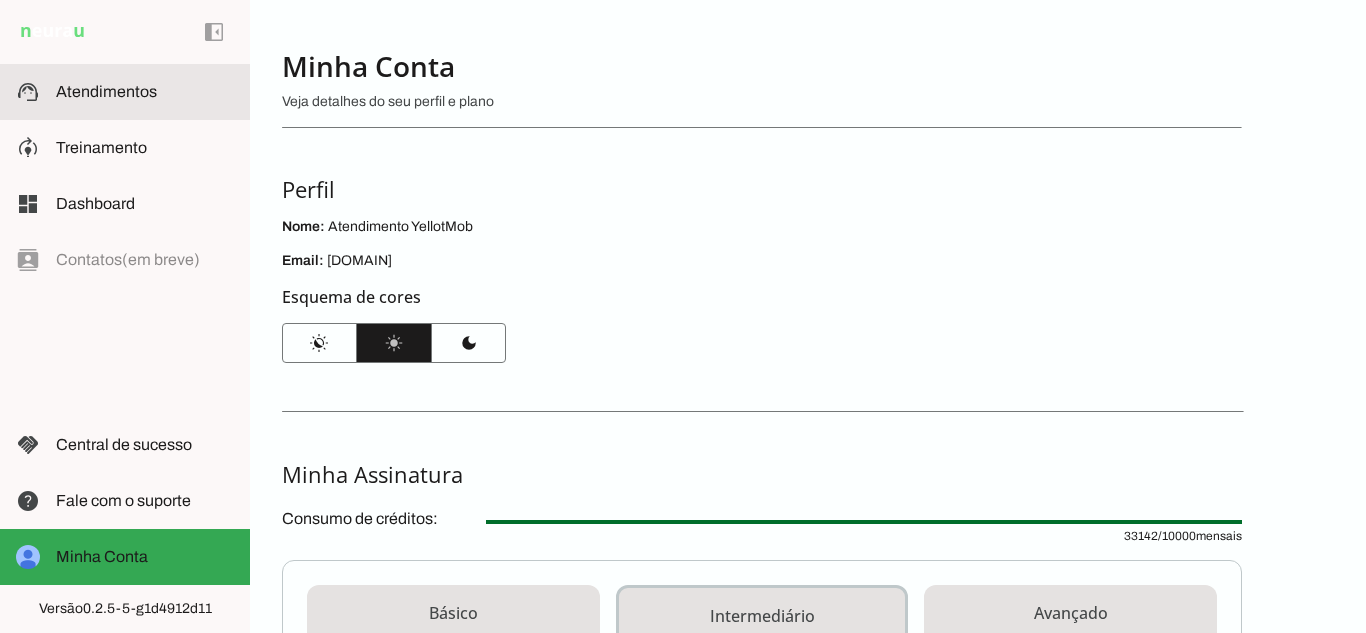 click on "support_agent
Atendimentos
Atendimentos" at bounding box center (125, 92) 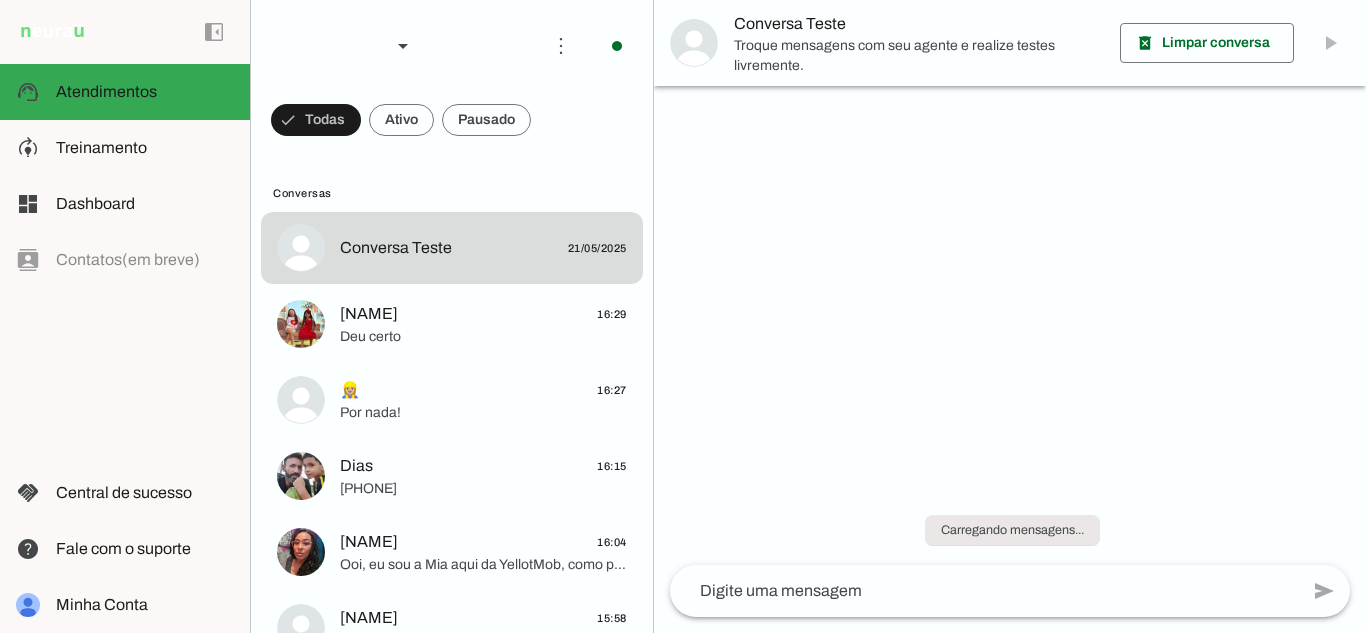 click at bounding box center [316, 120] 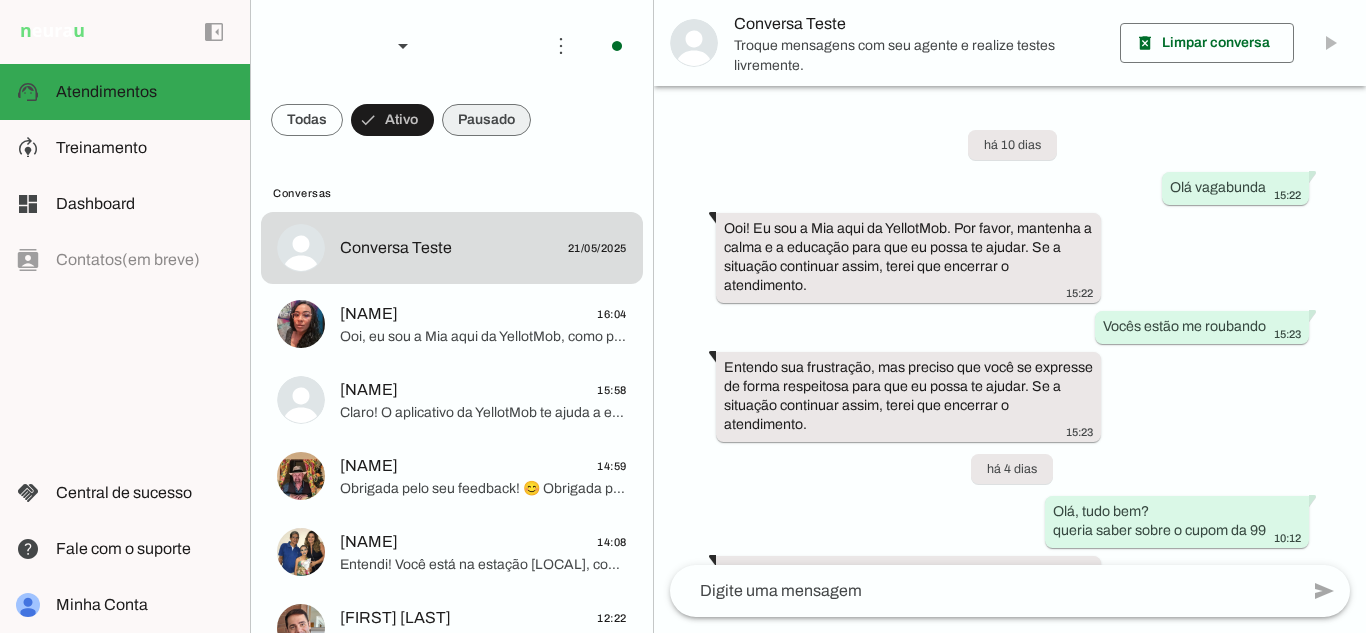 scroll, scrollTop: 1841, scrollLeft: 0, axis: vertical 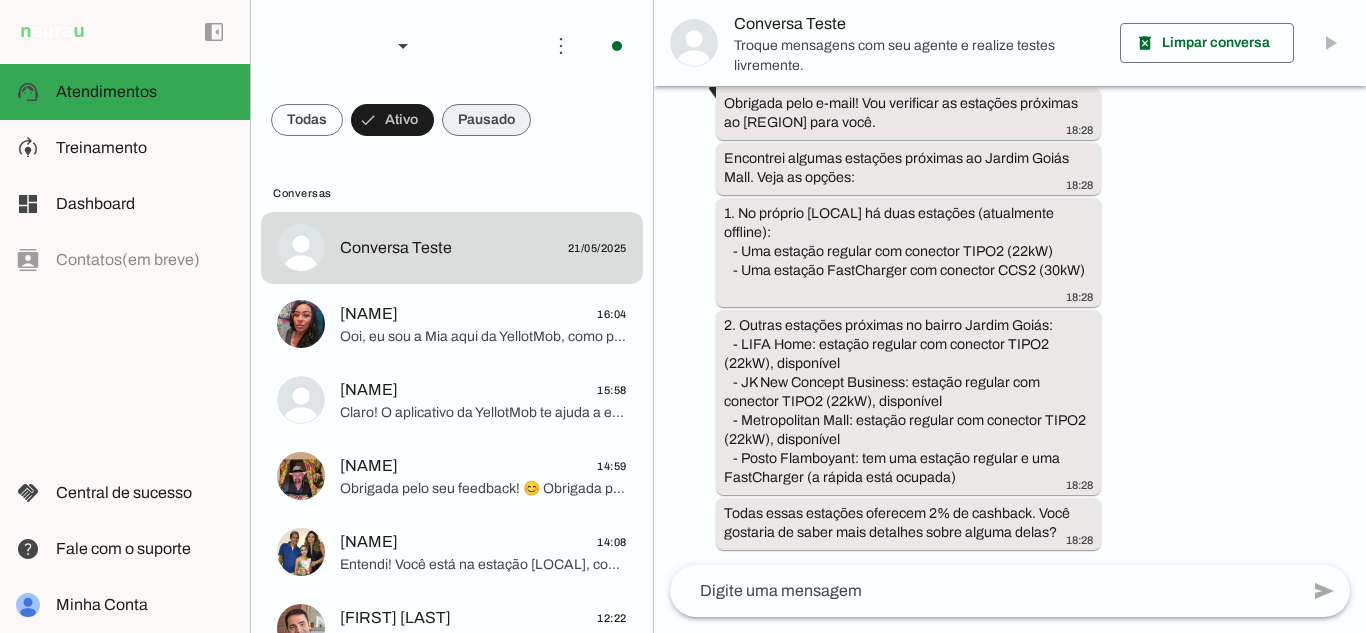click at bounding box center (307, 120) 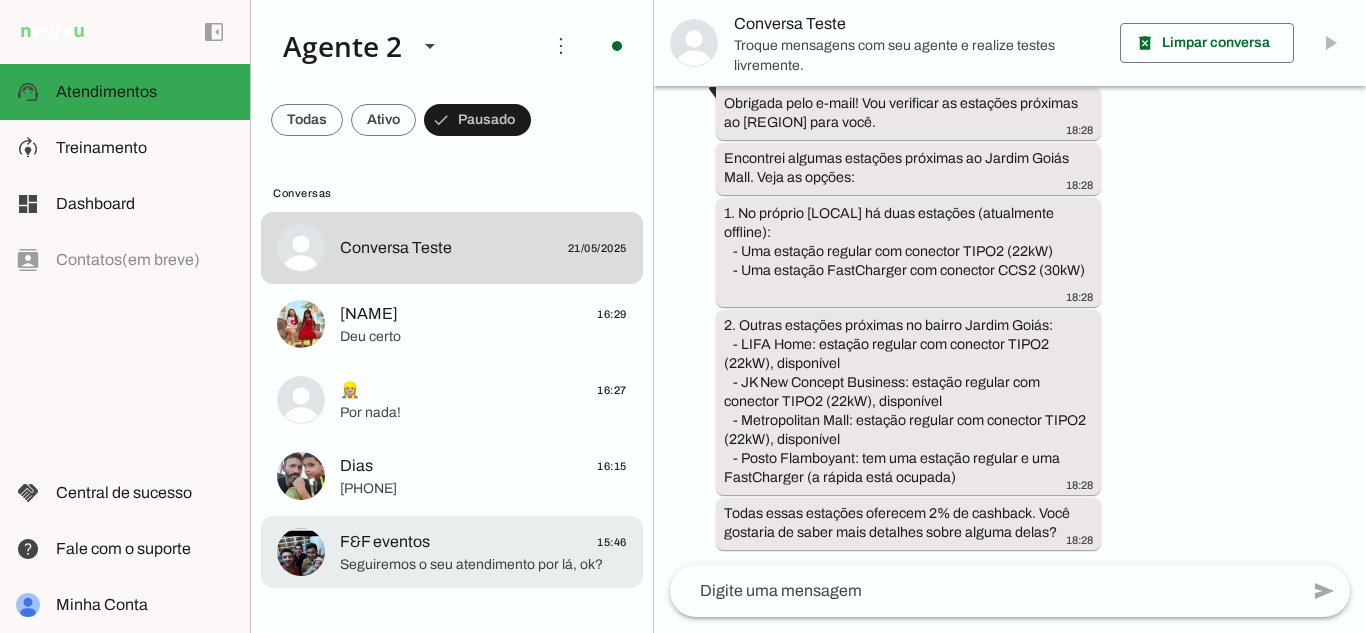 click on "F&F eventos
15:46" 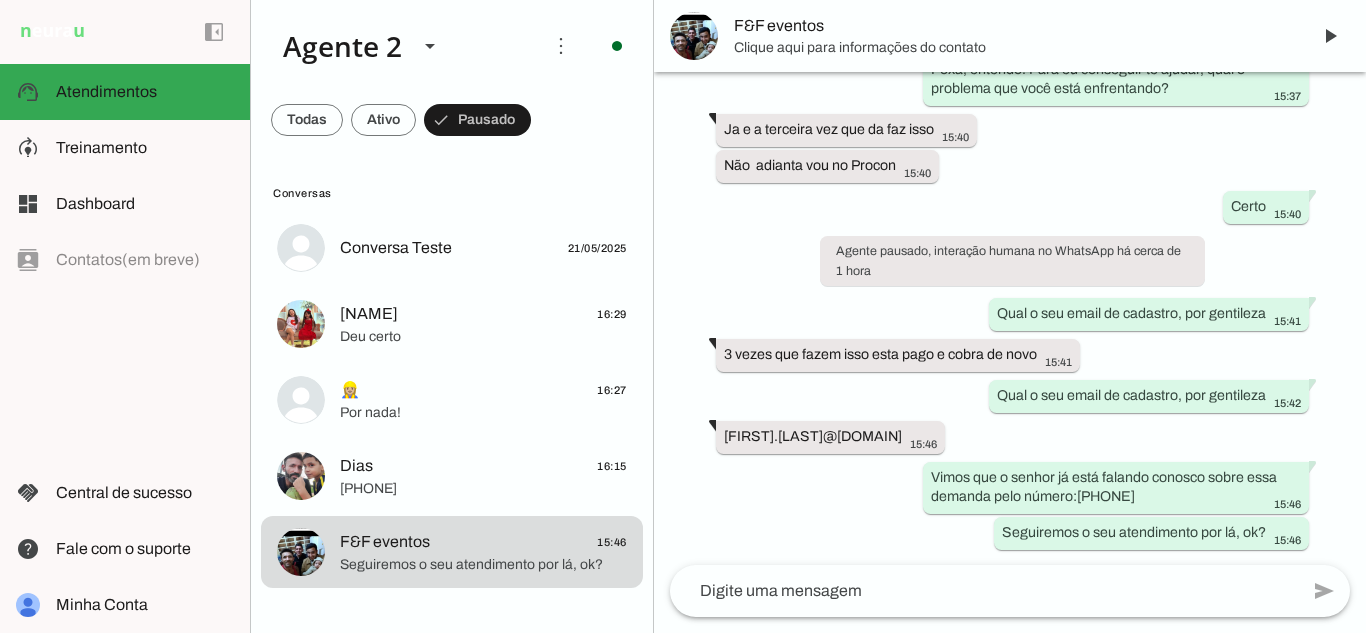scroll, scrollTop: 417, scrollLeft: 0, axis: vertical 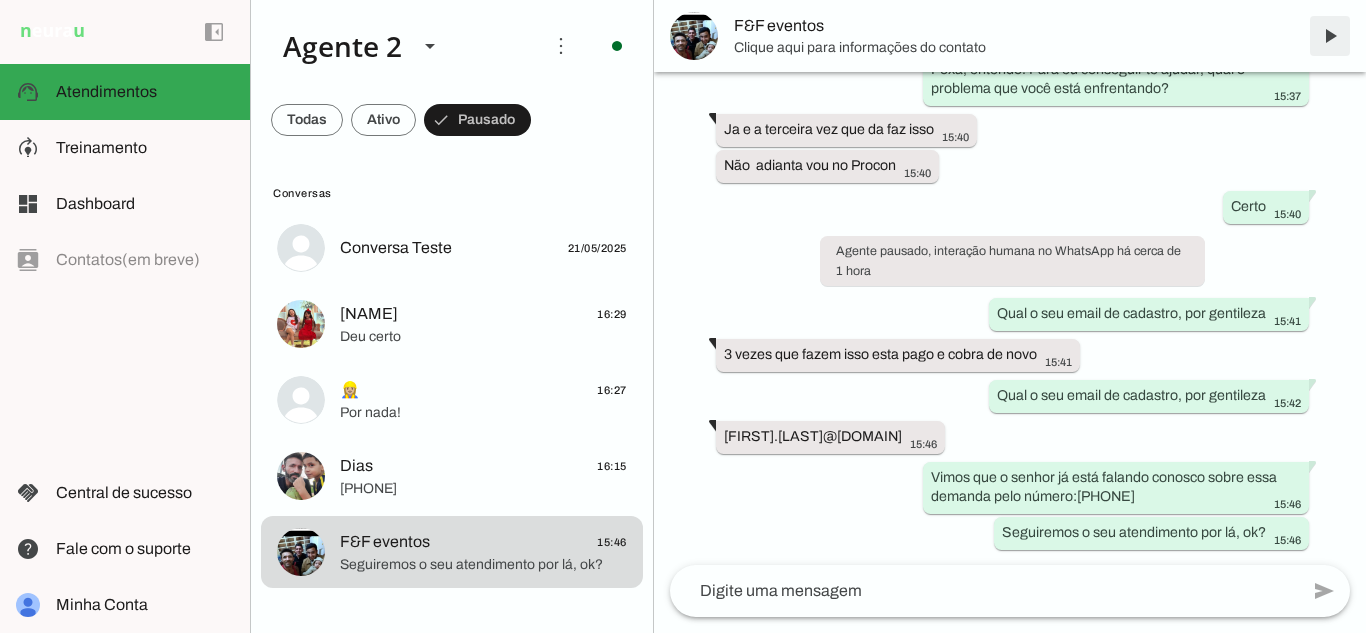click at bounding box center [1330, 36] 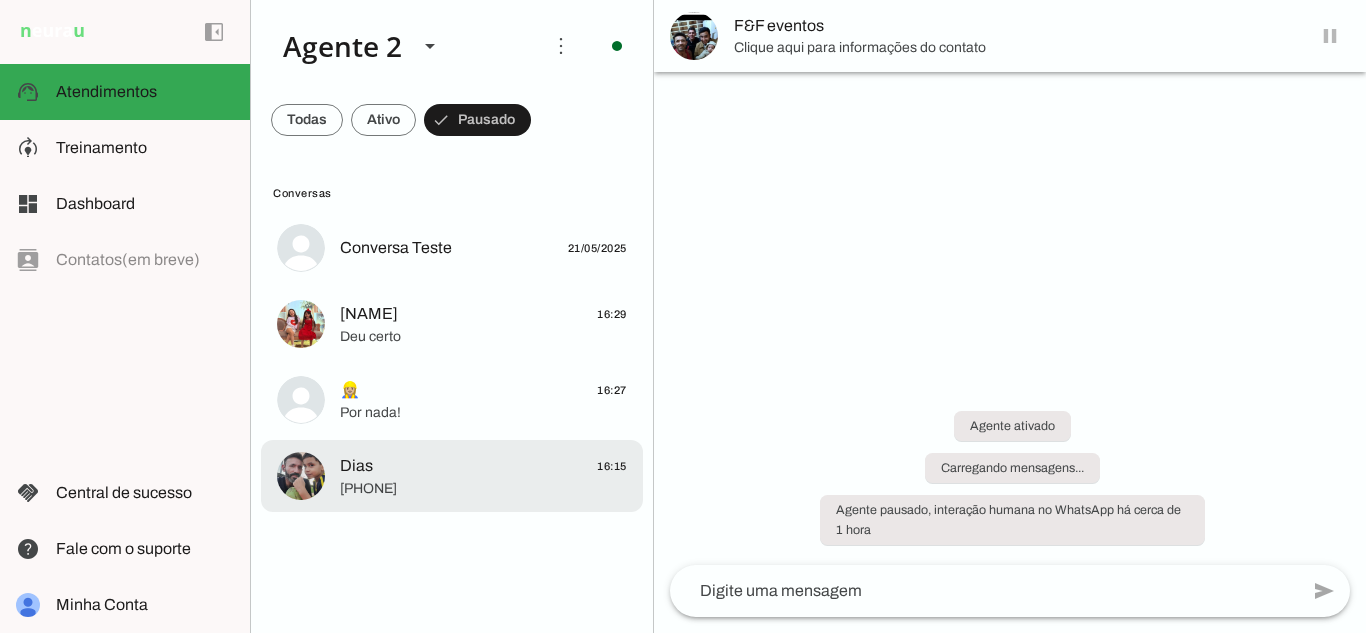 scroll, scrollTop: 0, scrollLeft: 0, axis: both 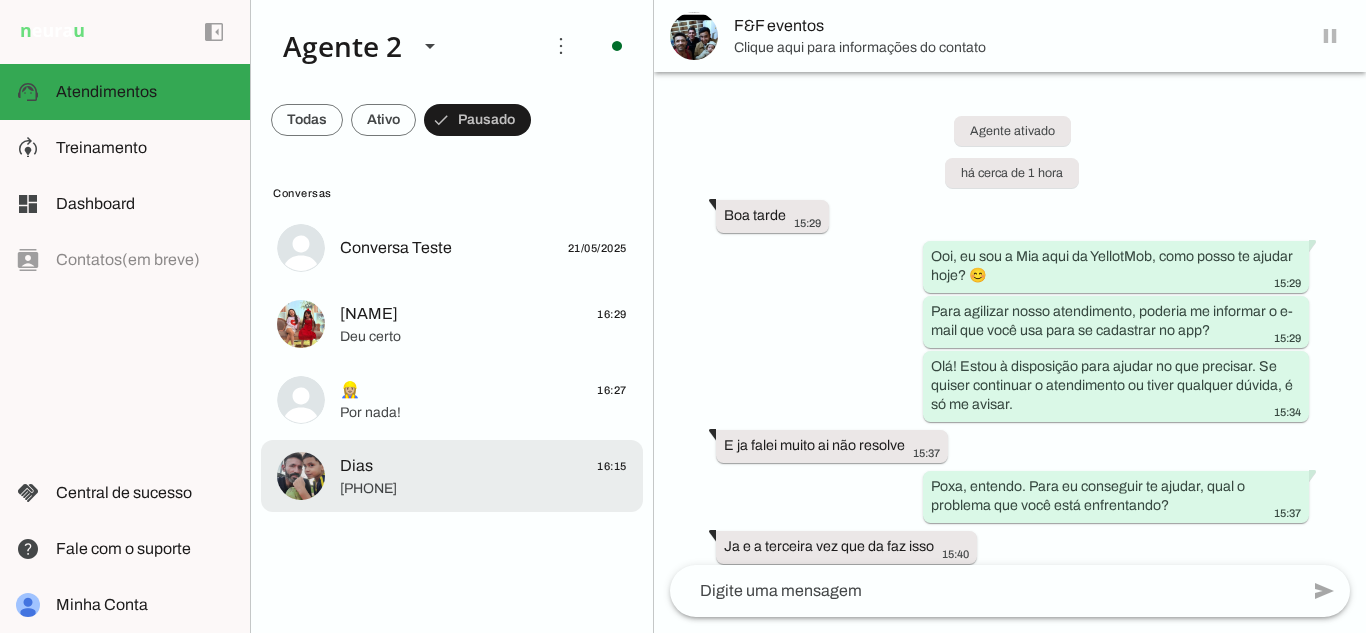 click on "[PHONE]" 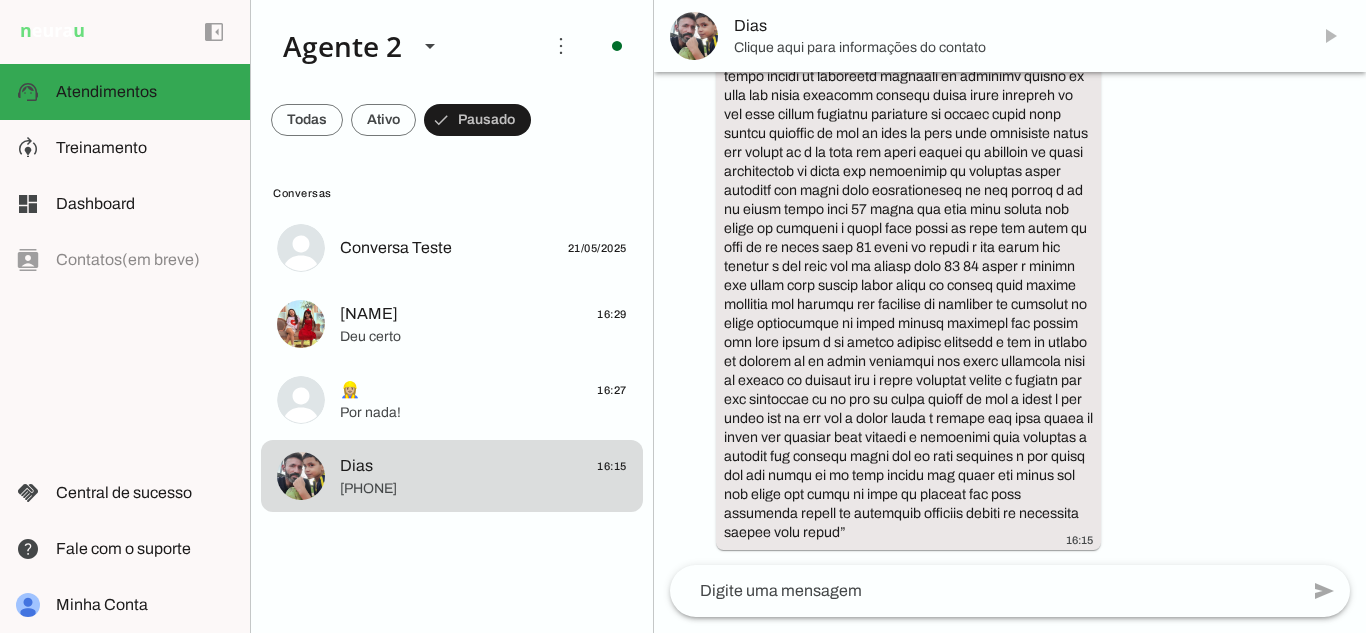 click on "Dias" at bounding box center [1010, 36] 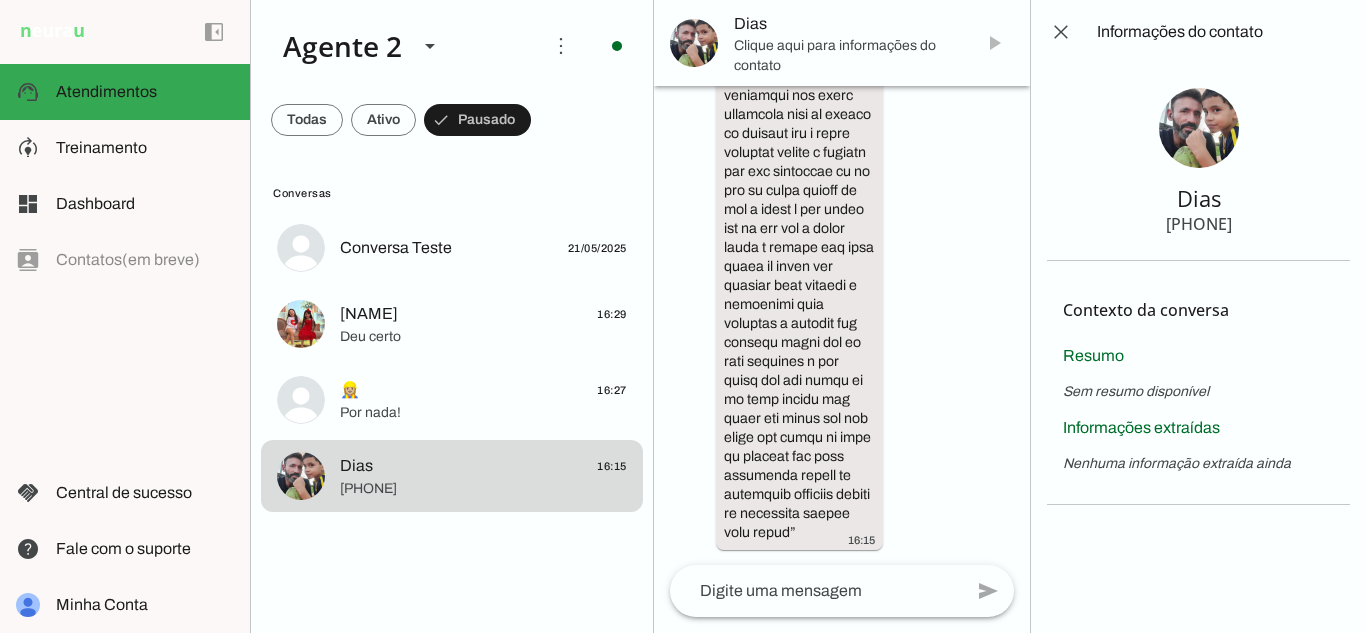 scroll, scrollTop: 13729, scrollLeft: 0, axis: vertical 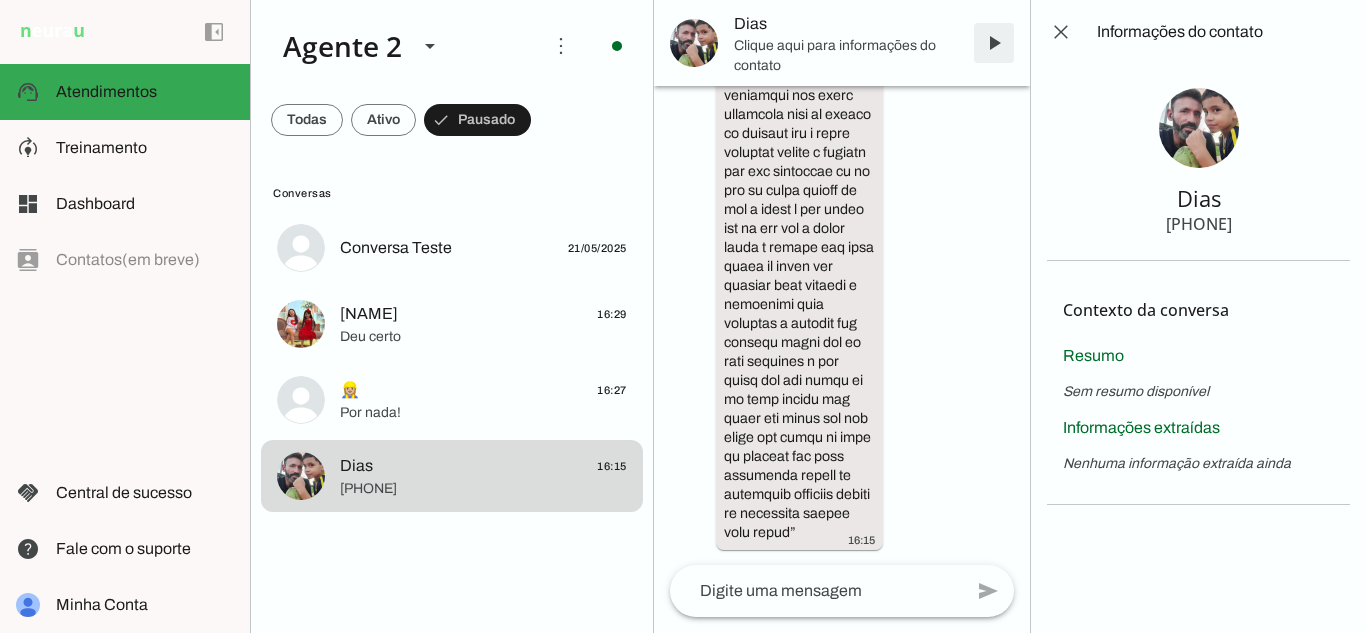 click at bounding box center [994, 43] 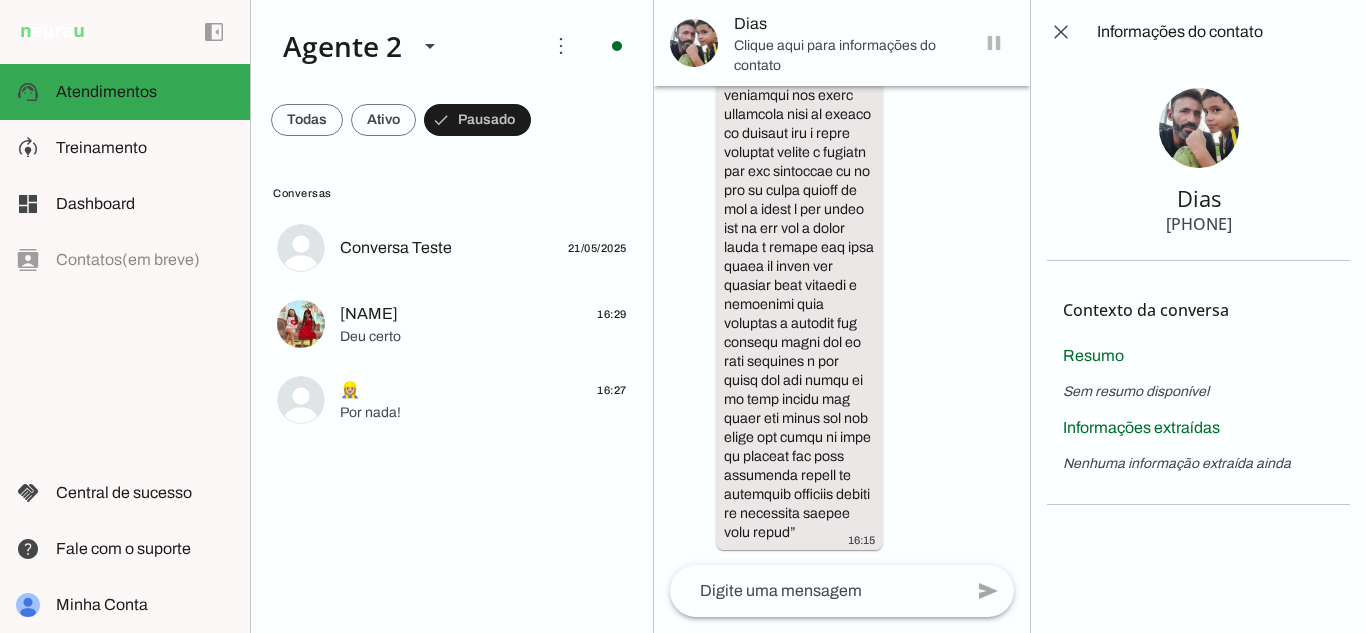 scroll, scrollTop: 0, scrollLeft: 0, axis: both 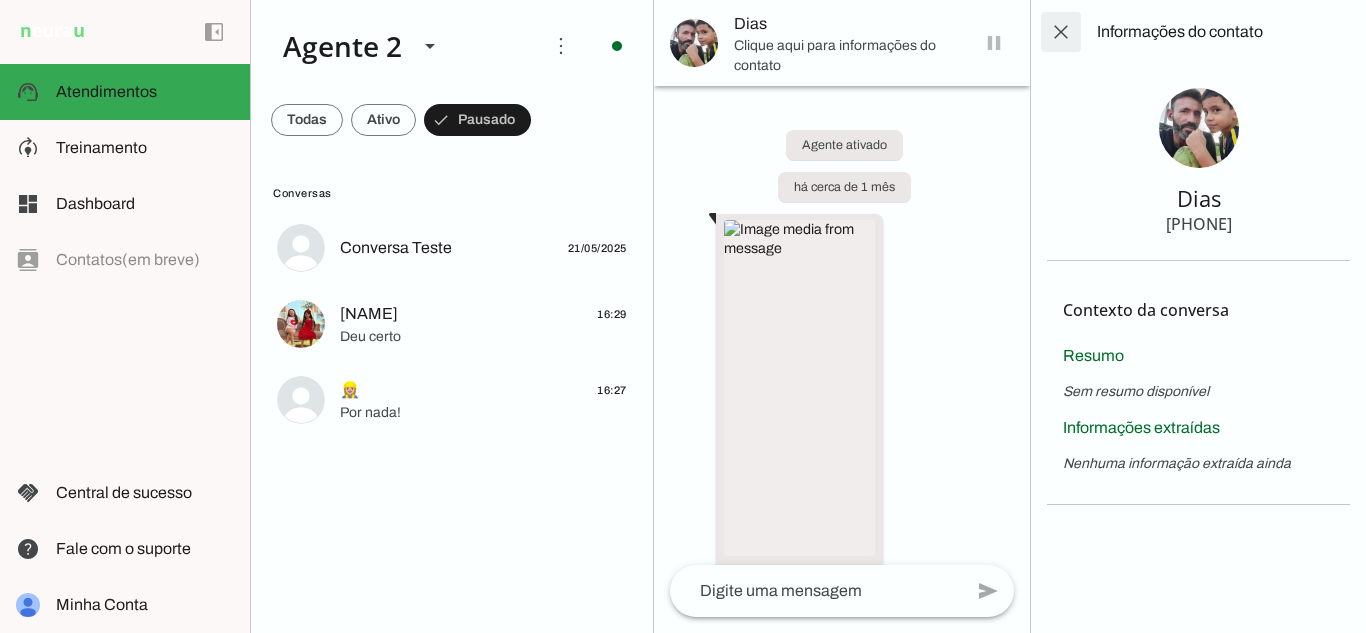click at bounding box center [1061, 32] 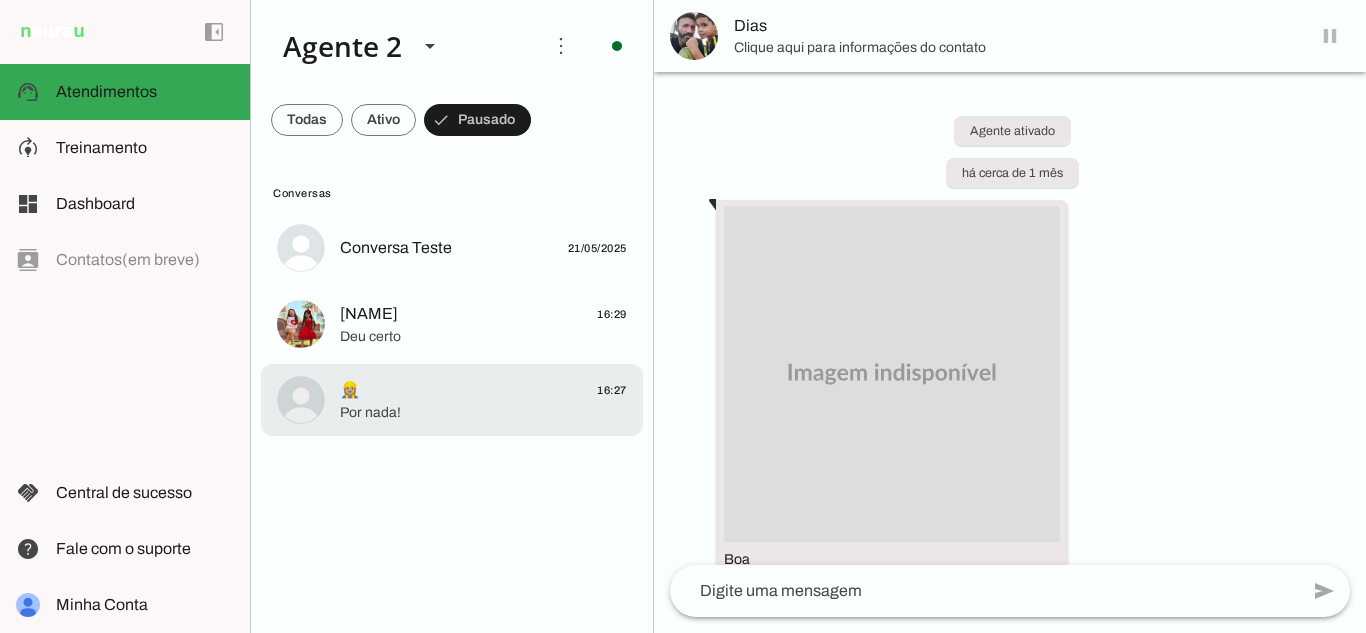 click on "Por nada!" 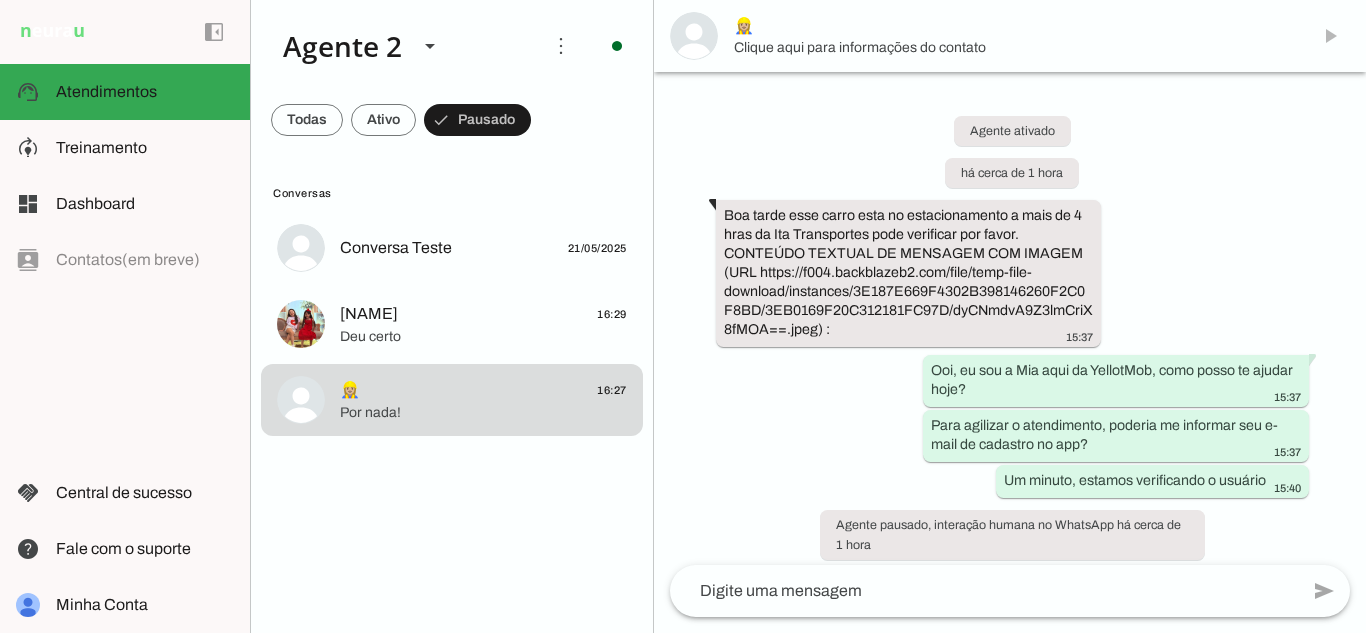 scroll, scrollTop: 175, scrollLeft: 0, axis: vertical 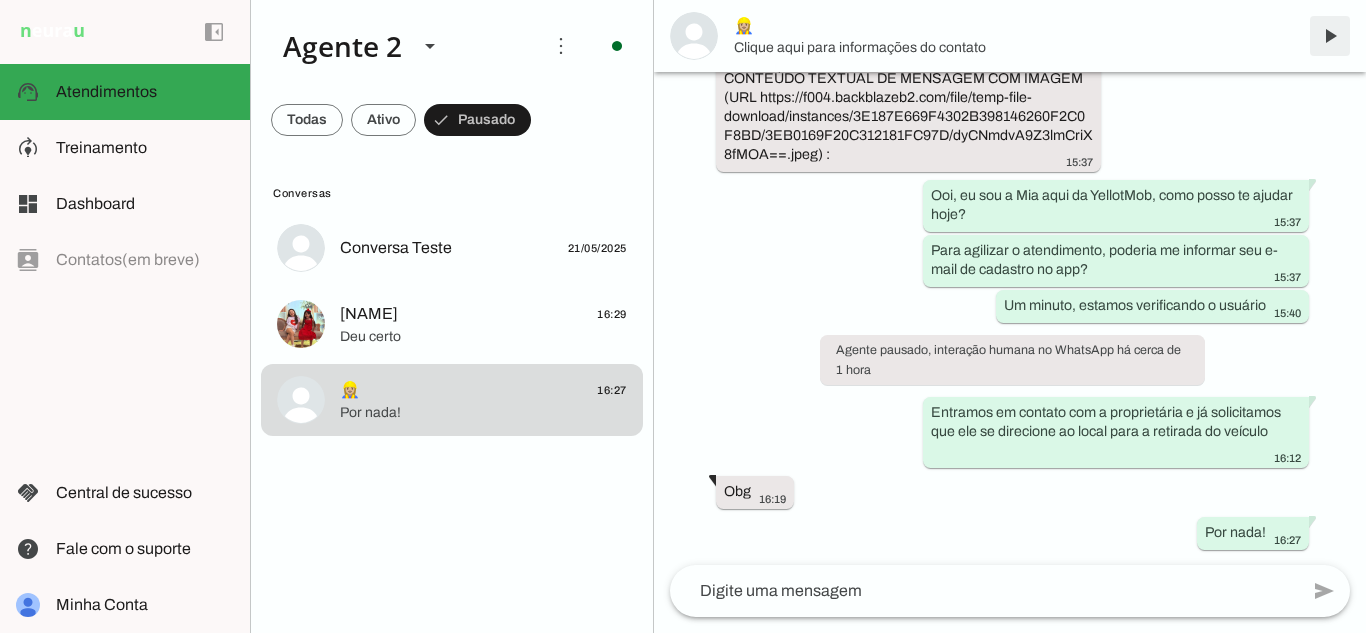 click at bounding box center [1330, 36] 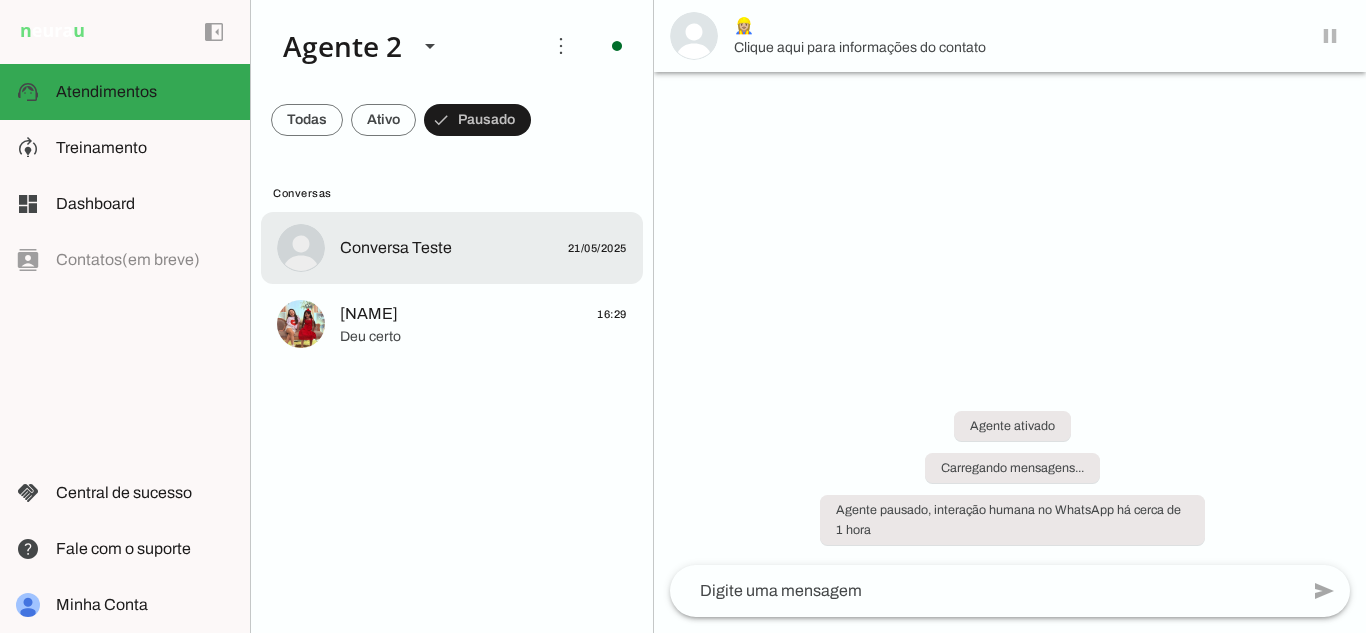 scroll, scrollTop: 0, scrollLeft: 0, axis: both 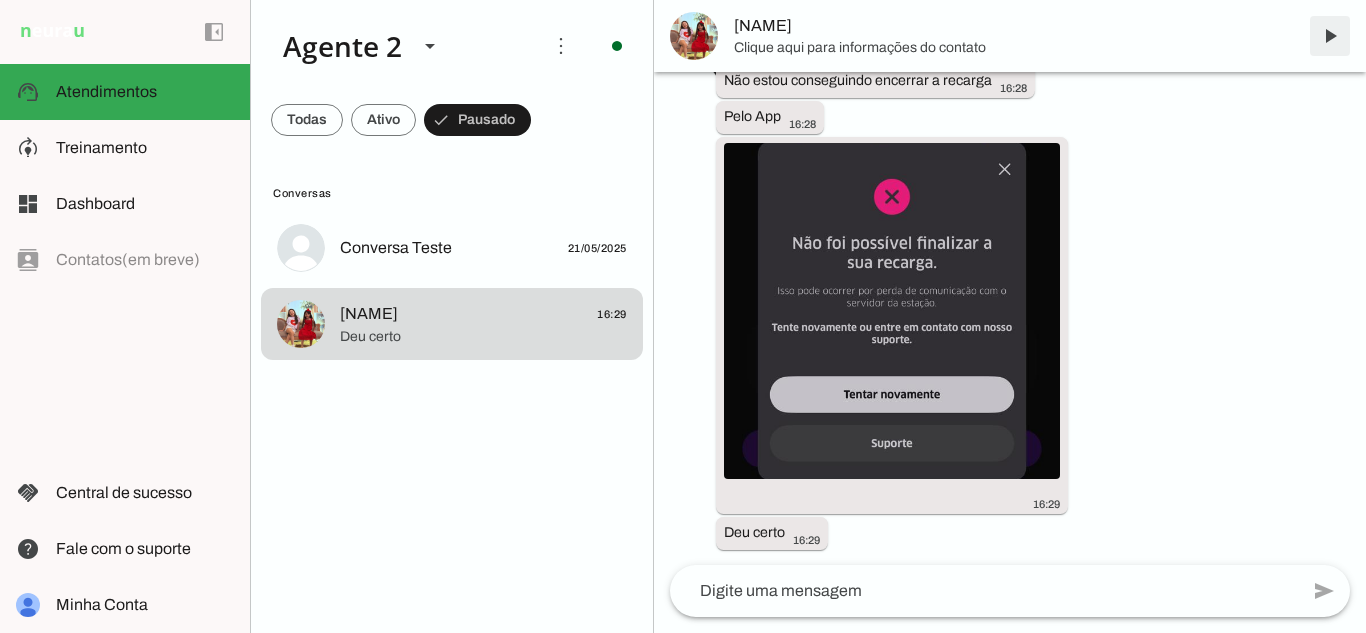 click at bounding box center (1330, 36) 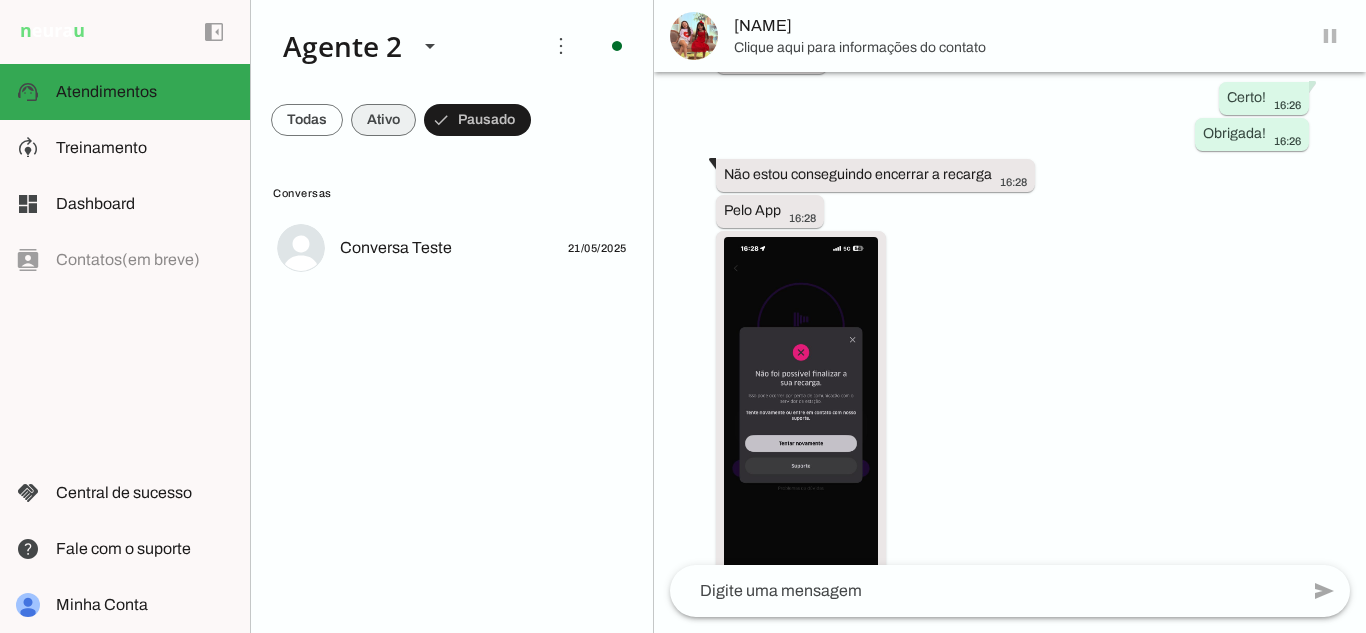 scroll, scrollTop: 0, scrollLeft: 0, axis: both 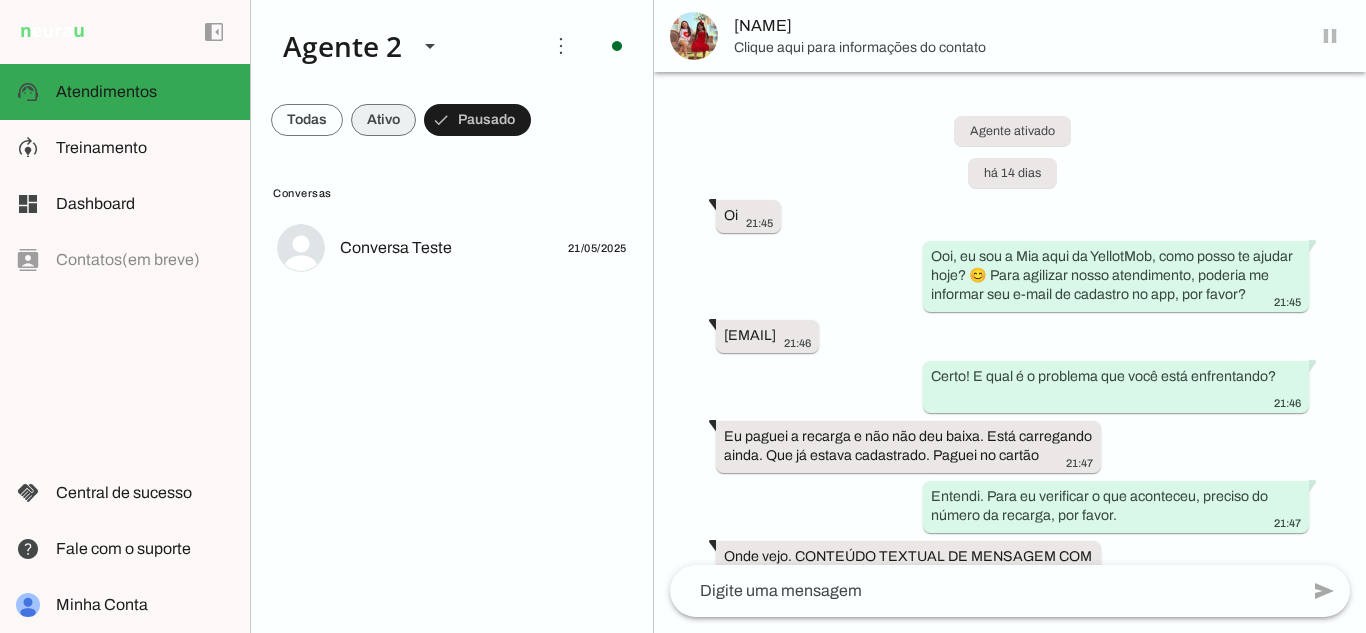 click at bounding box center [307, 120] 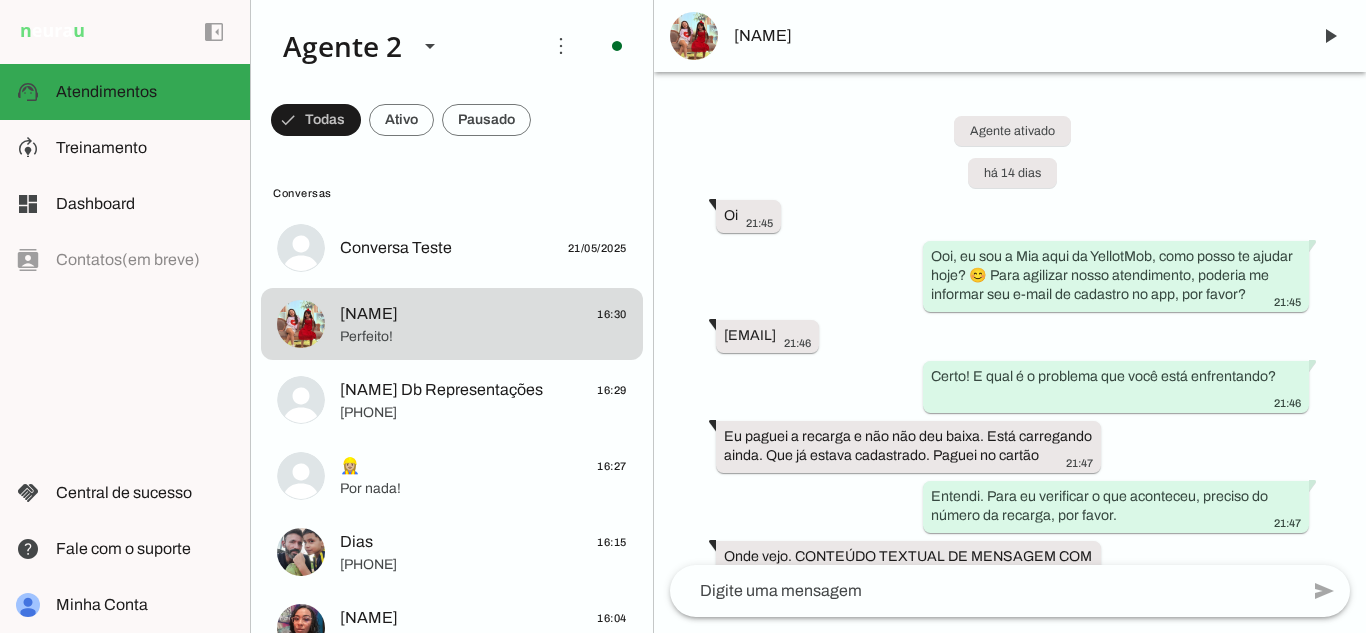click at bounding box center [316, 120] 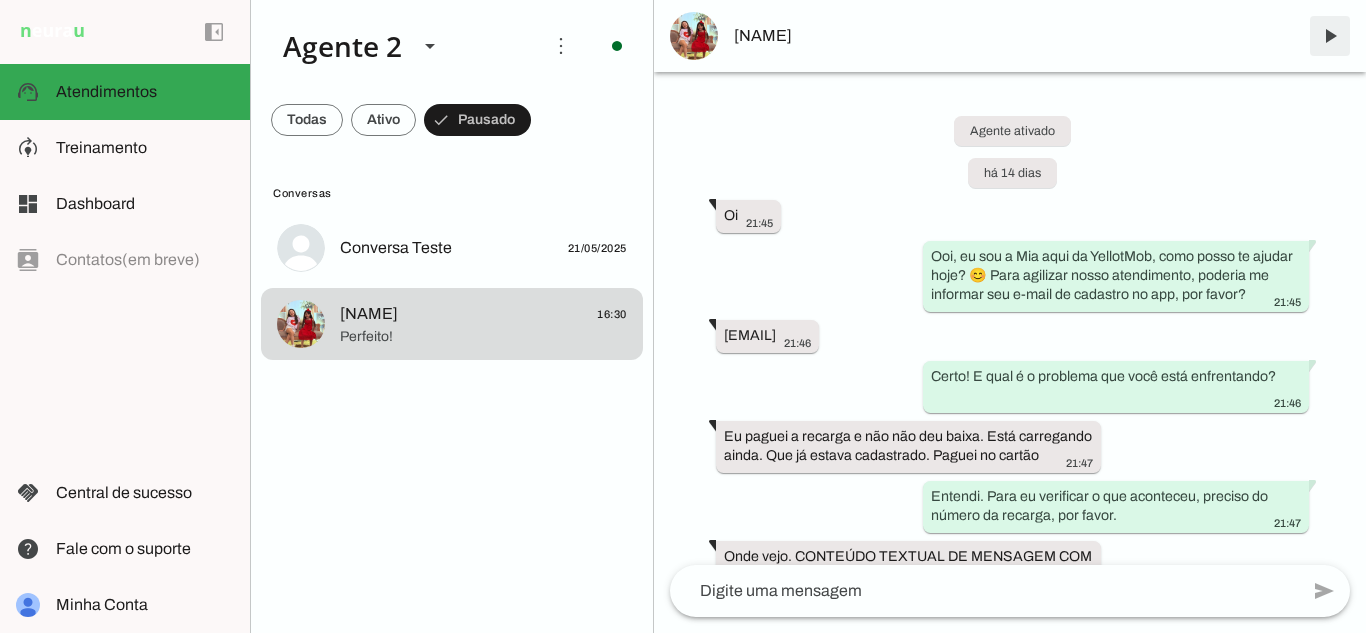 click at bounding box center [1330, 36] 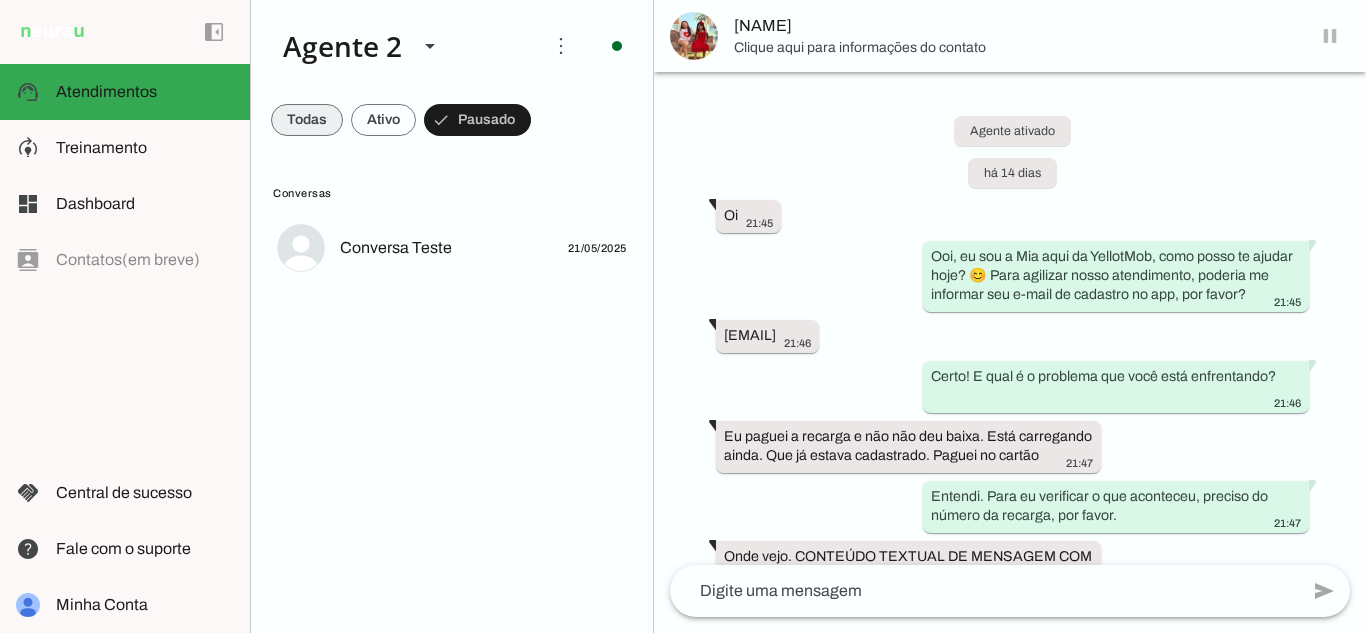 click at bounding box center (307, 120) 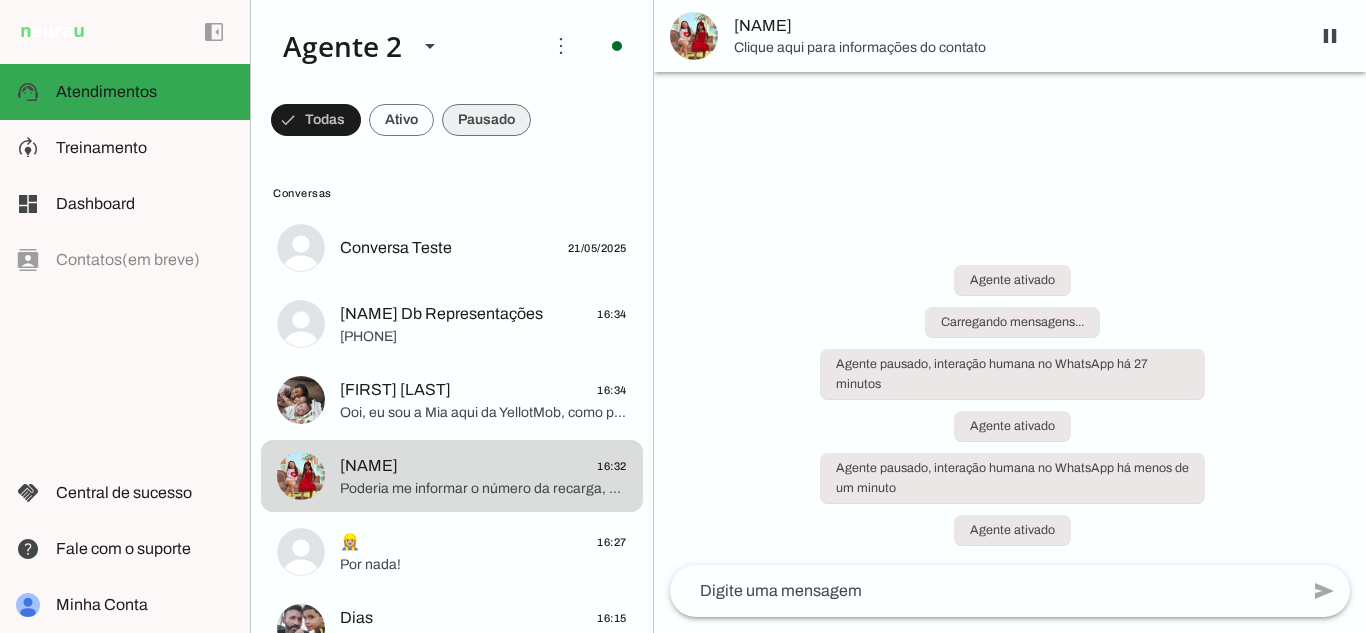 click at bounding box center (316, 120) 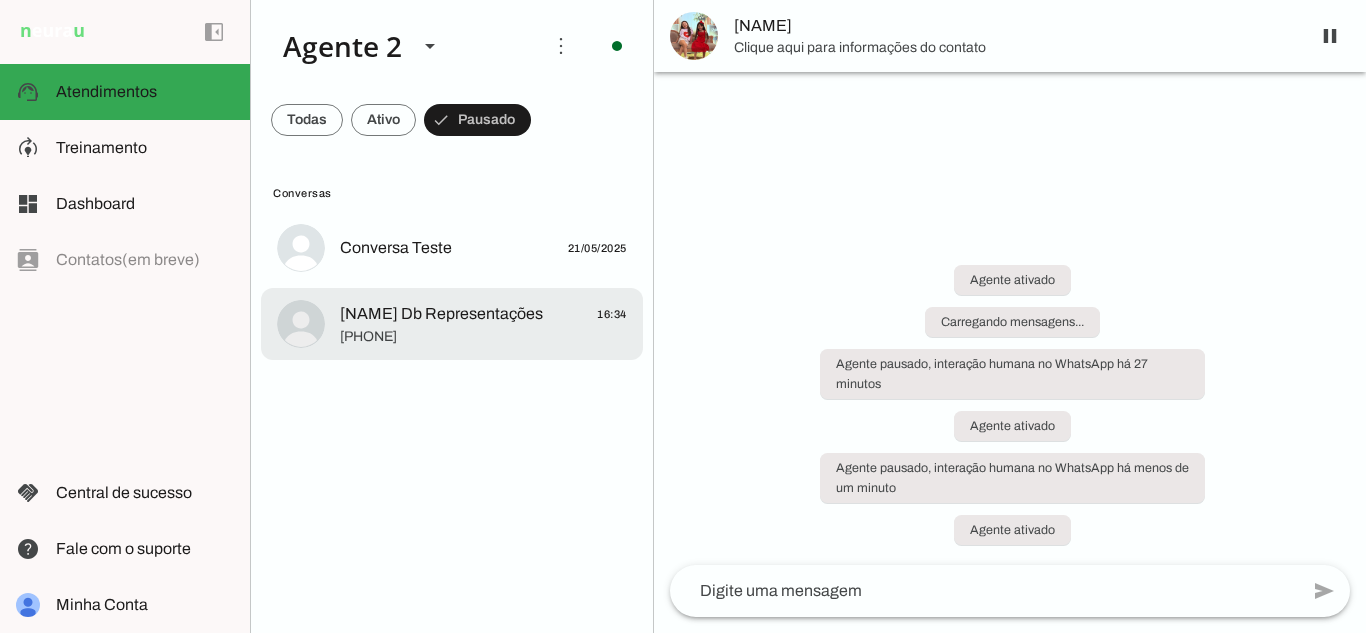 click on "[PHONE]" 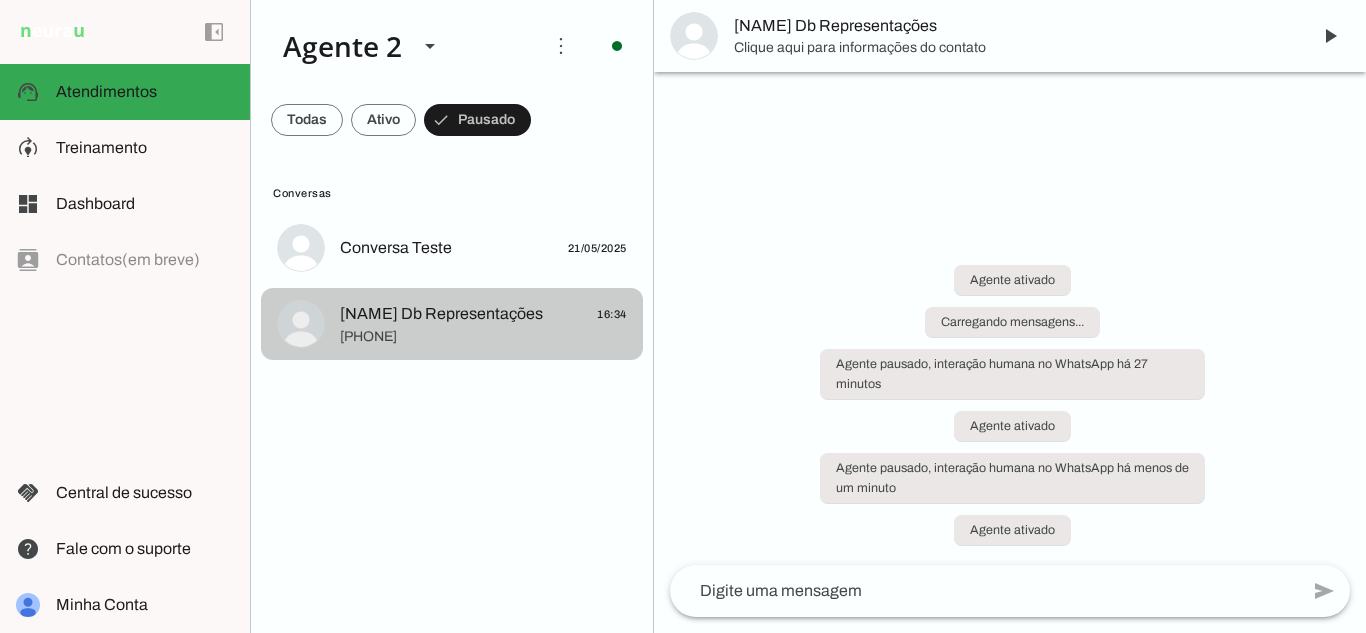 click on "[PHONE]" 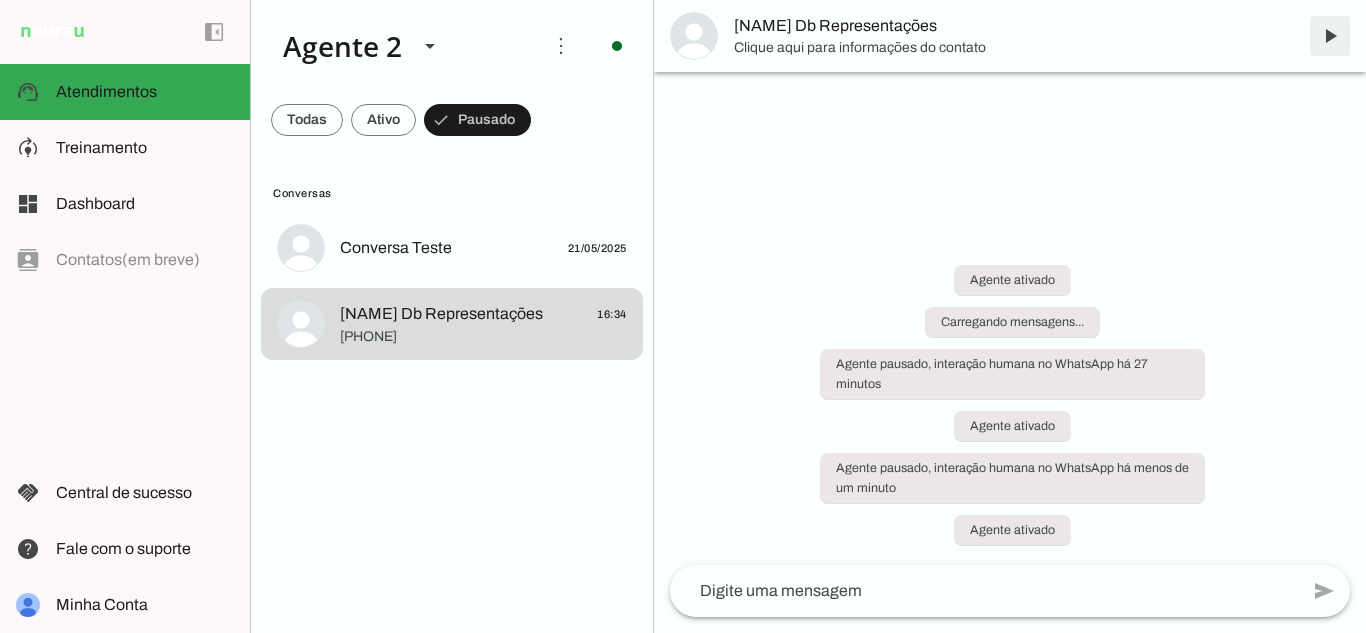 click at bounding box center [1330, 36] 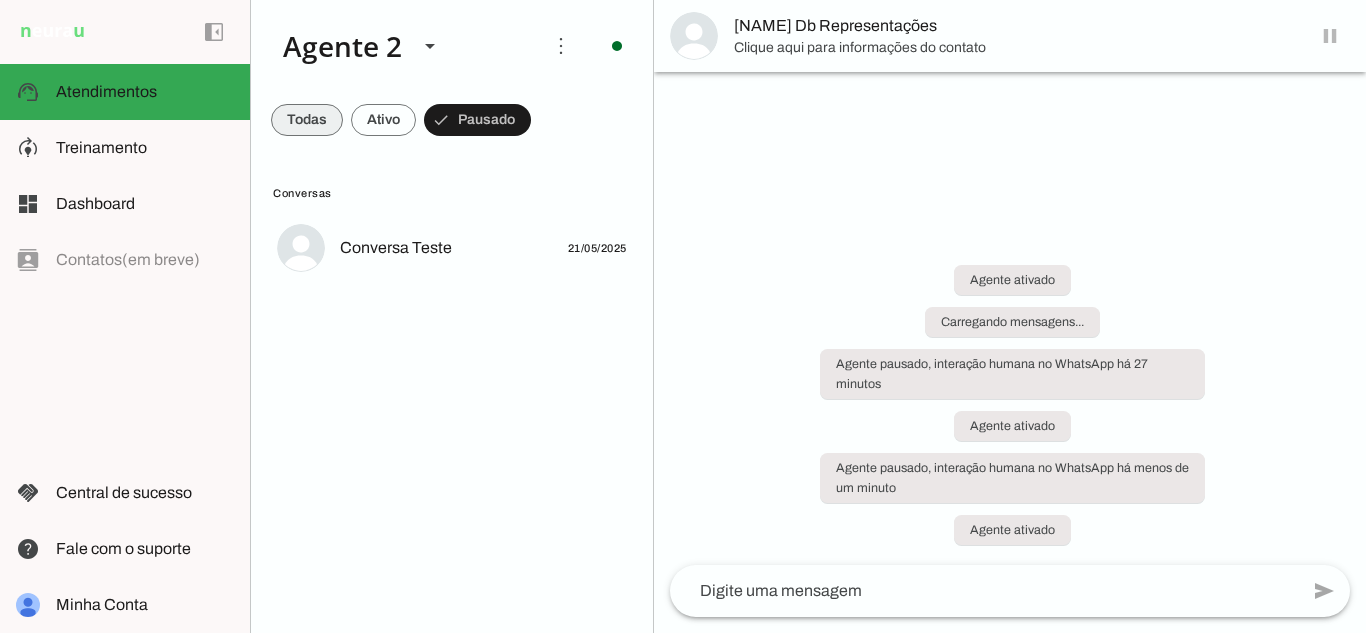 click at bounding box center (307, 120) 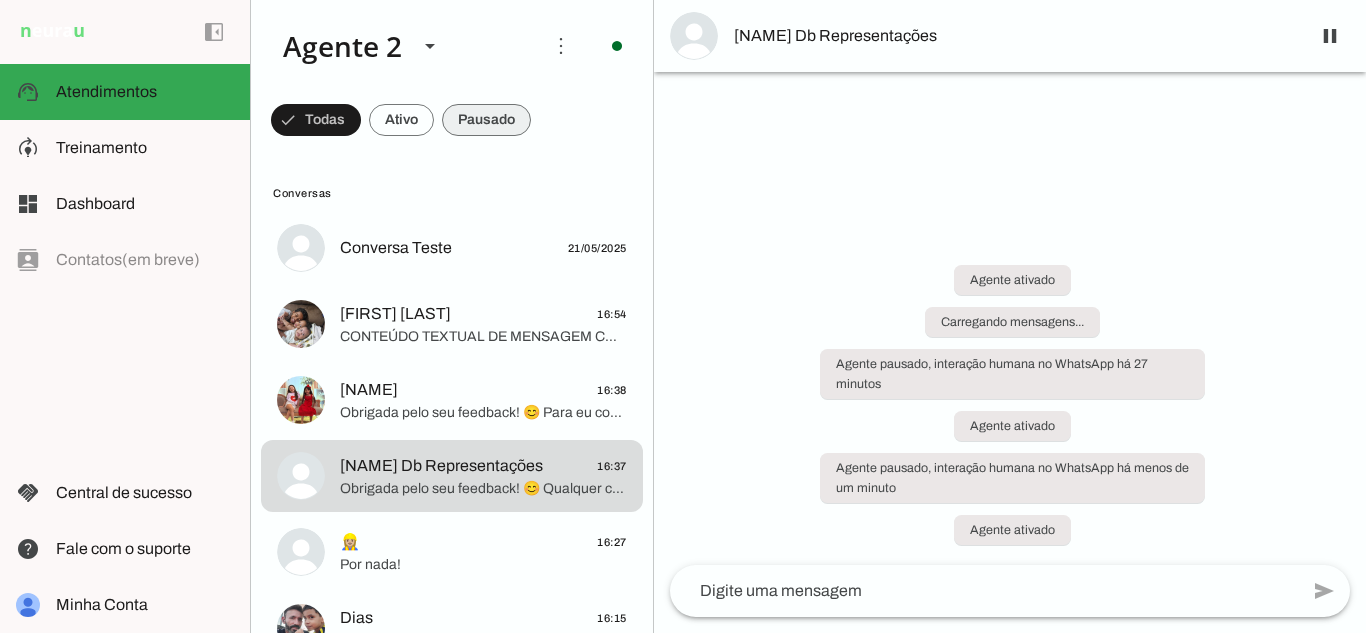 click at bounding box center [316, 120] 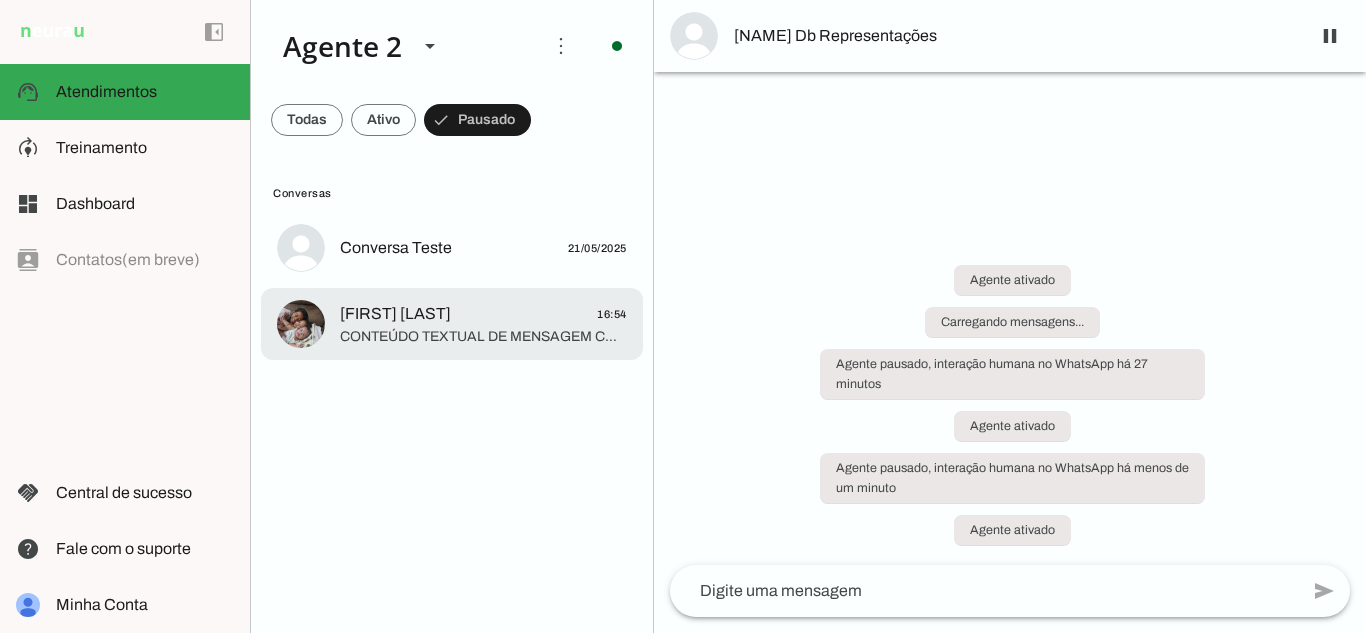 click on "[FIRST] [LAST]" 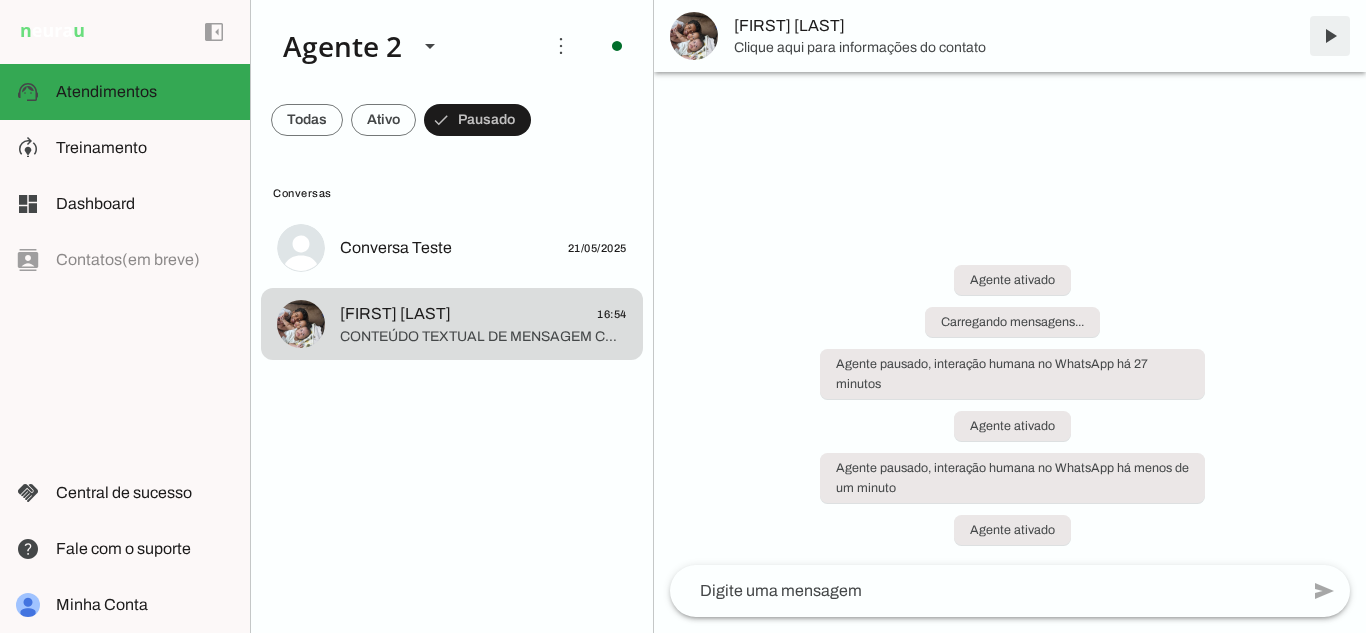 click at bounding box center [1330, 36] 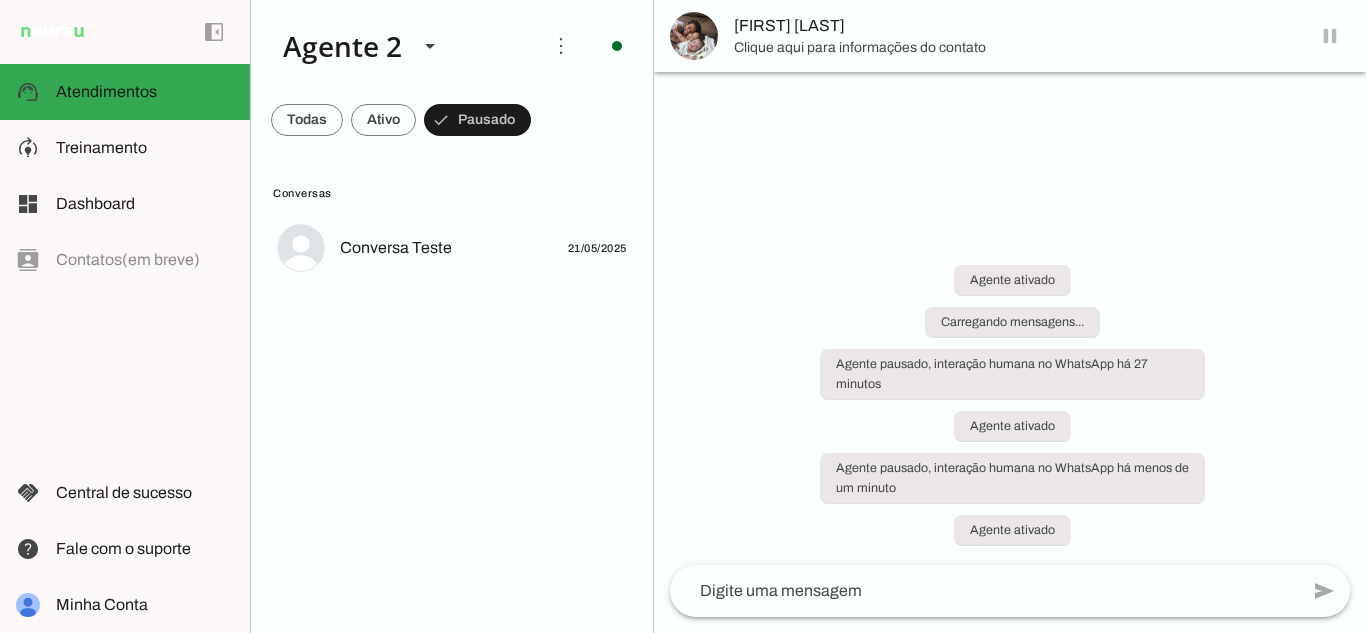 click at bounding box center [307, 120] 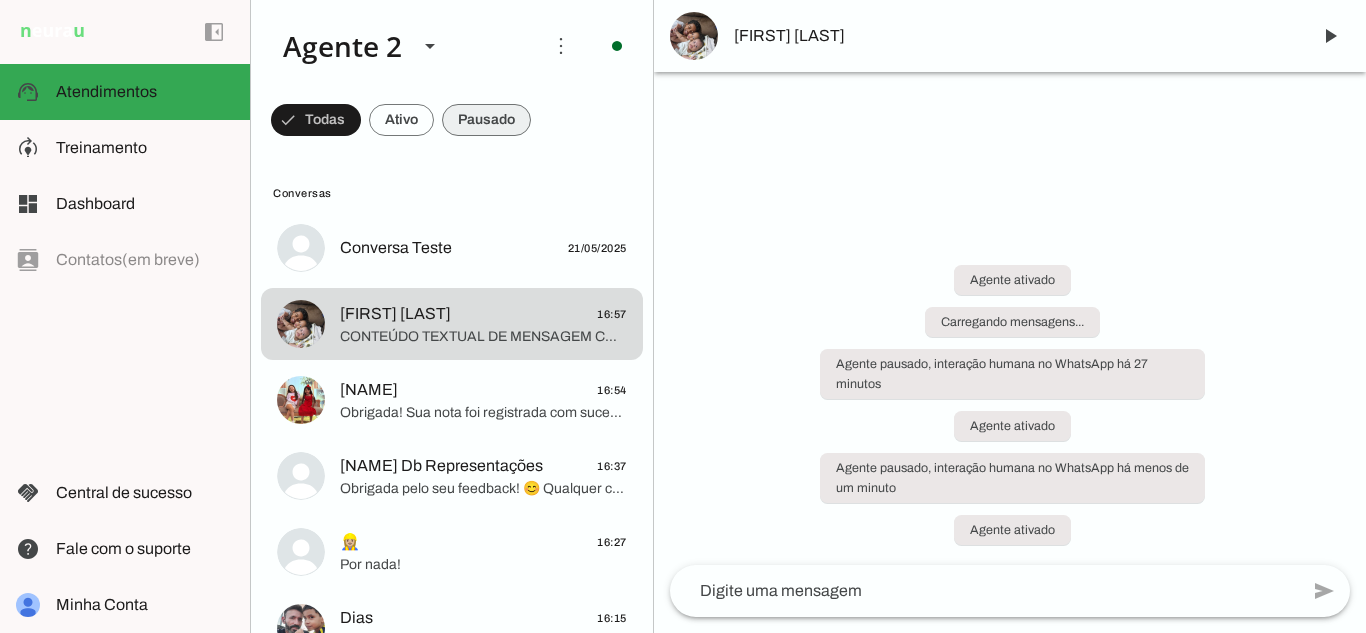 click at bounding box center (316, 120) 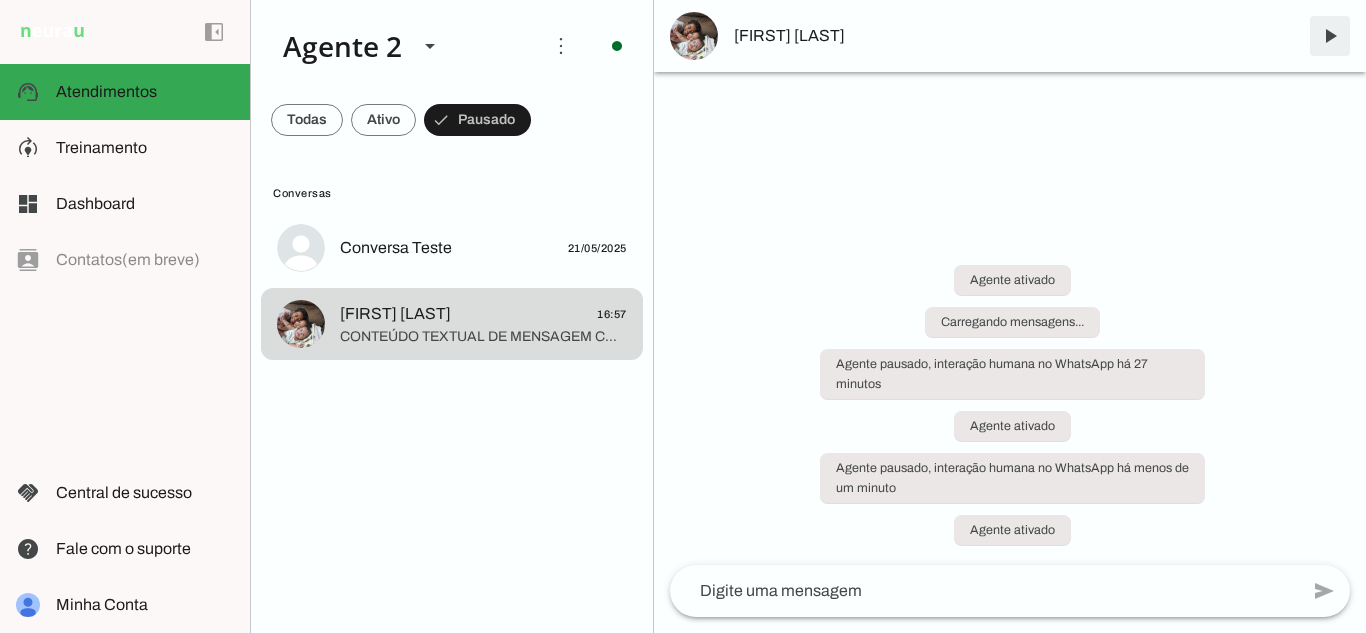 click at bounding box center [1330, 36] 